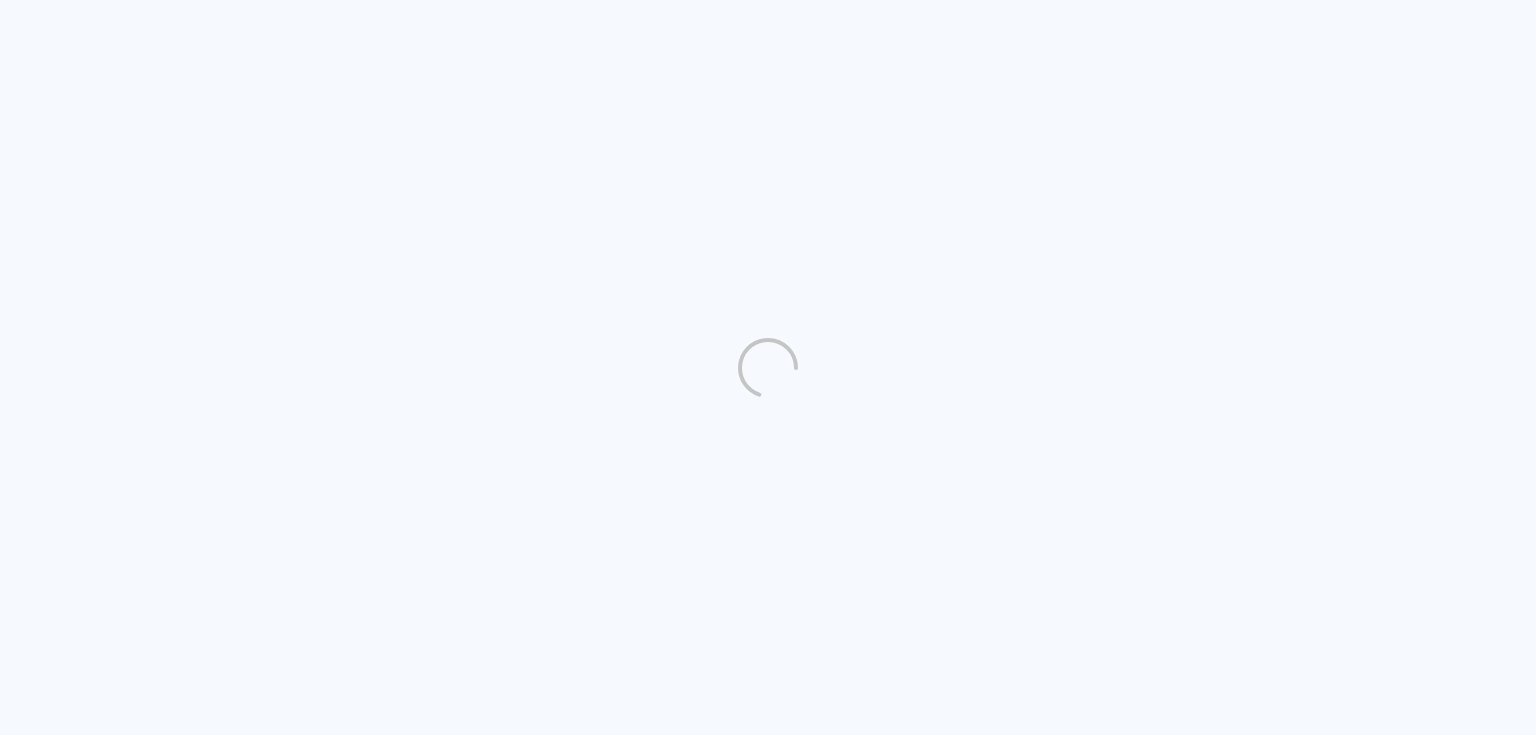 scroll, scrollTop: 0, scrollLeft: 0, axis: both 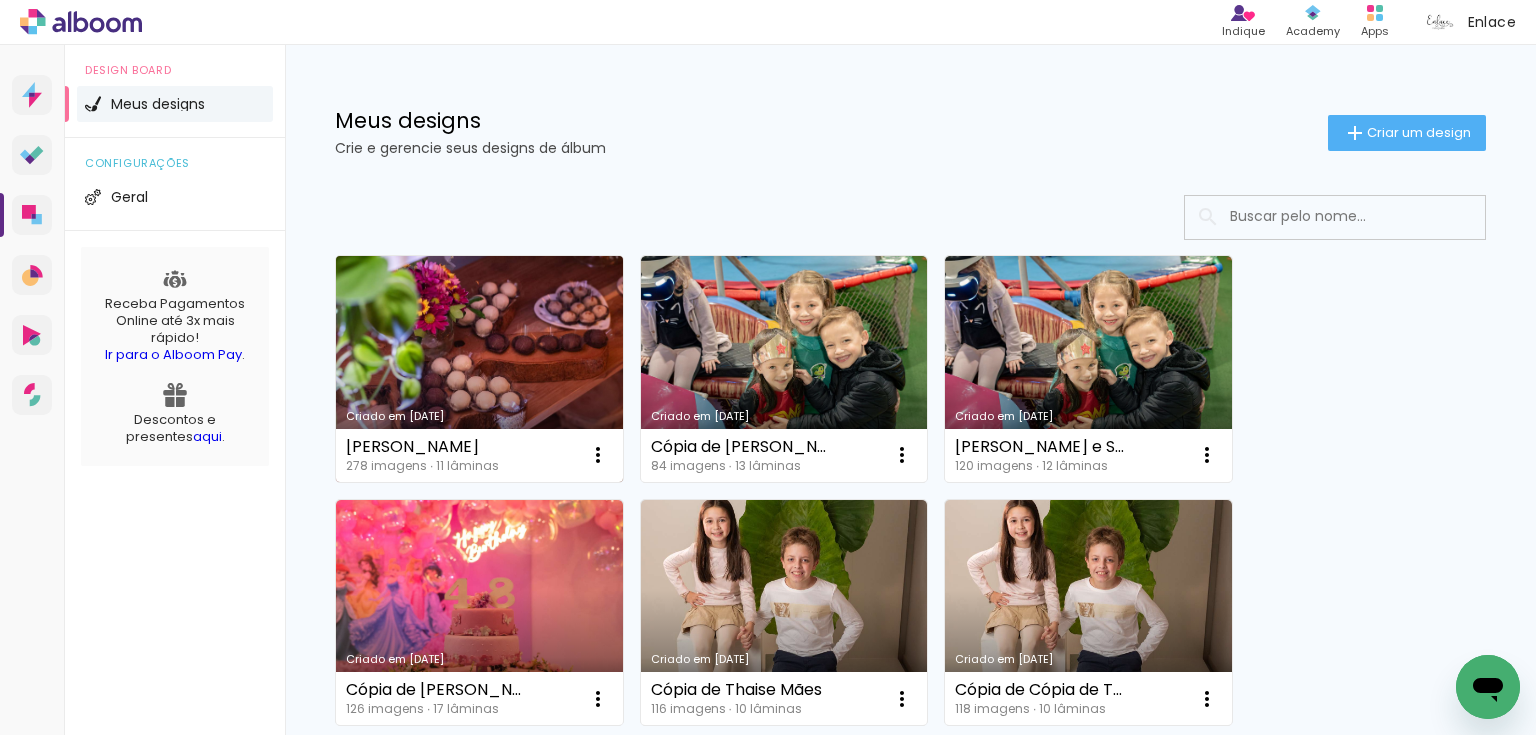 click on "Criado em [DATE]" at bounding box center (479, 369) 